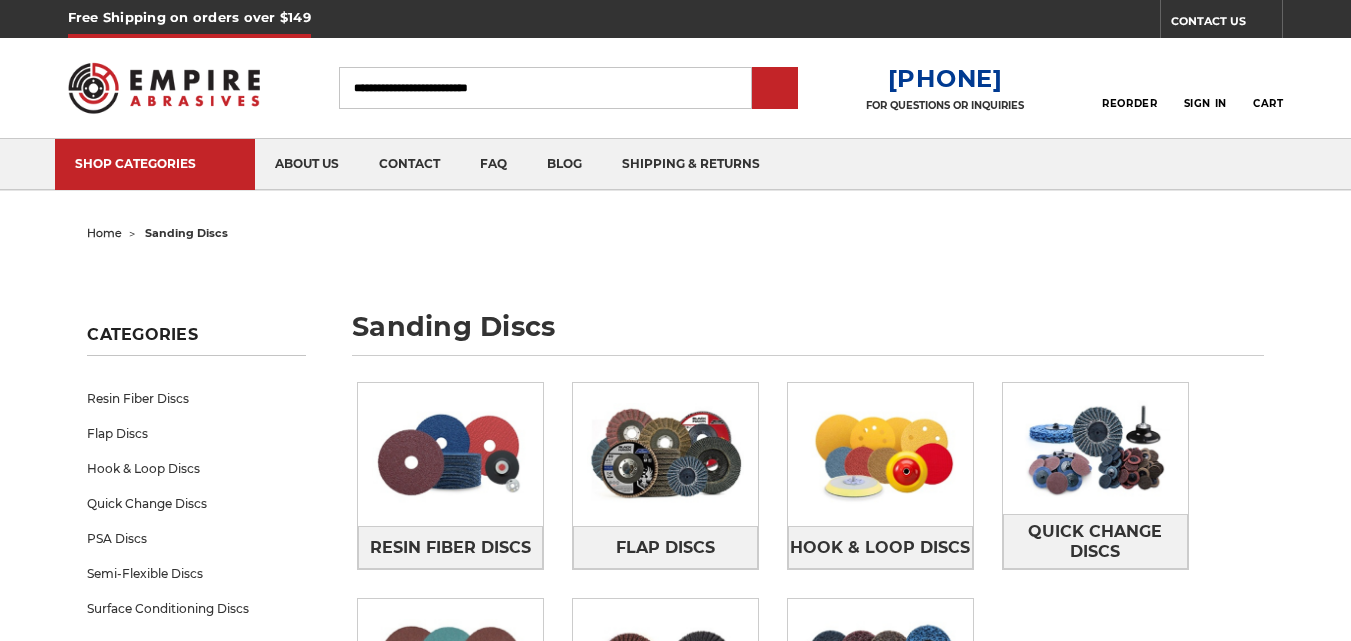 scroll, scrollTop: 0, scrollLeft: 0, axis: both 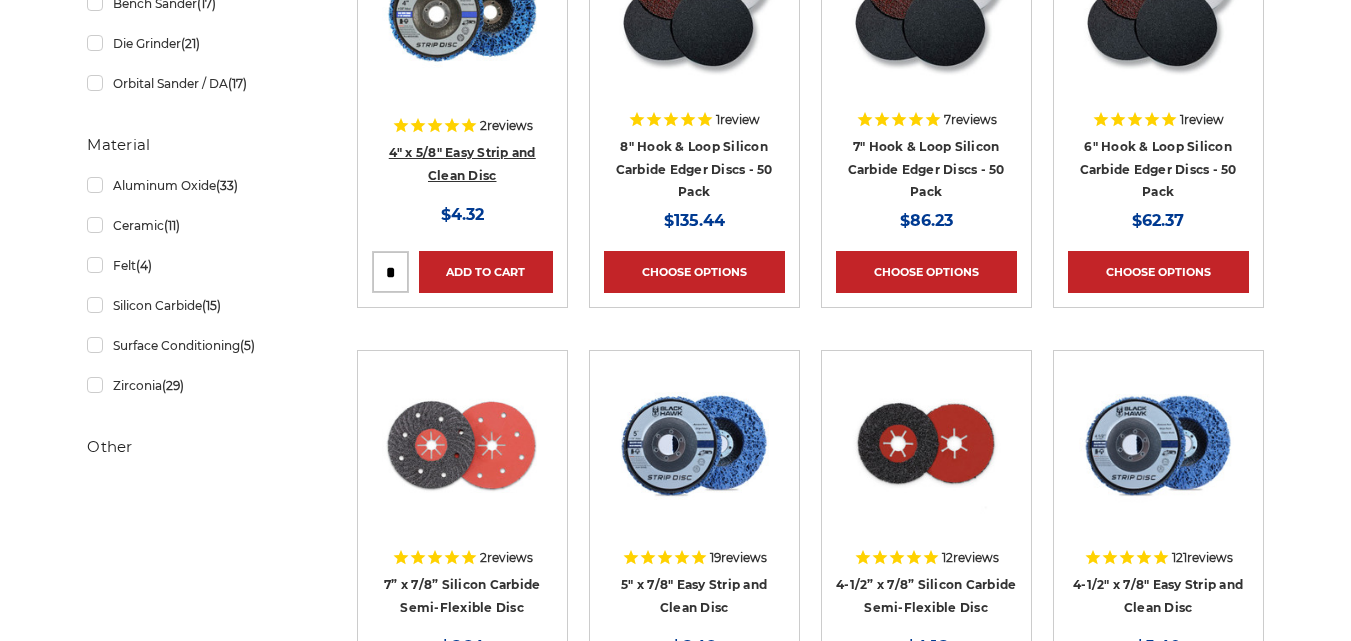 click on "4" x 5/8" Easy Strip and Clean Disc" at bounding box center [462, 164] 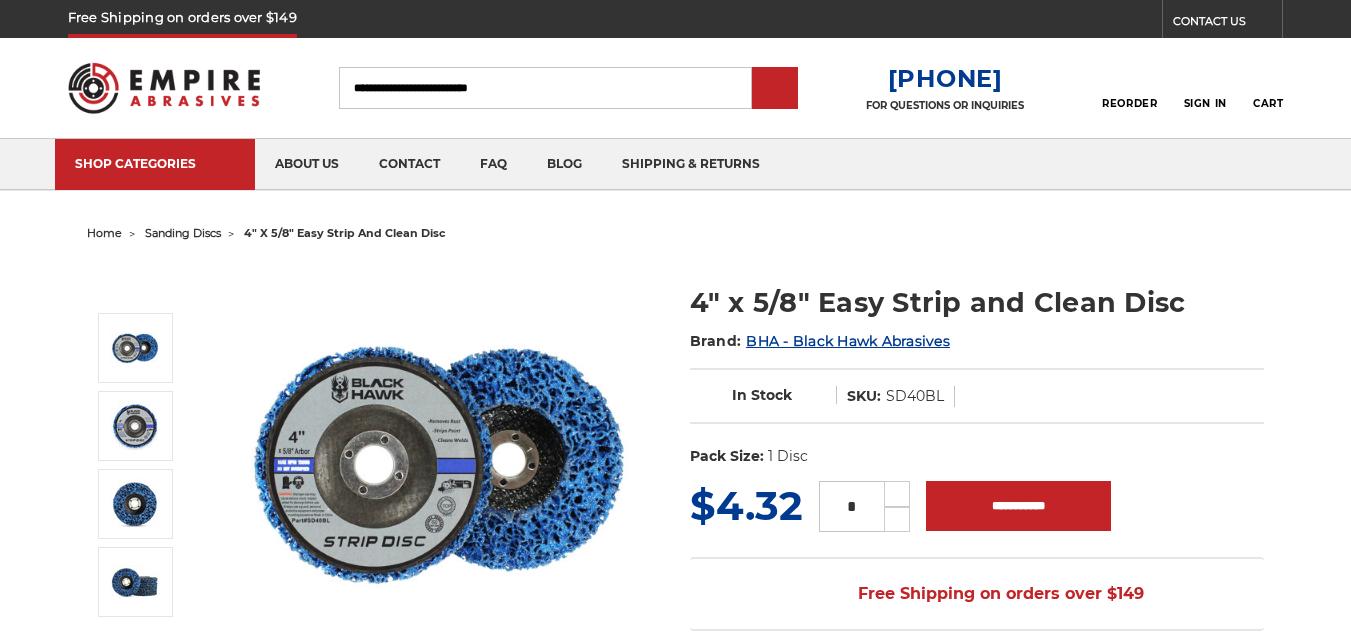 scroll, scrollTop: 0, scrollLeft: 0, axis: both 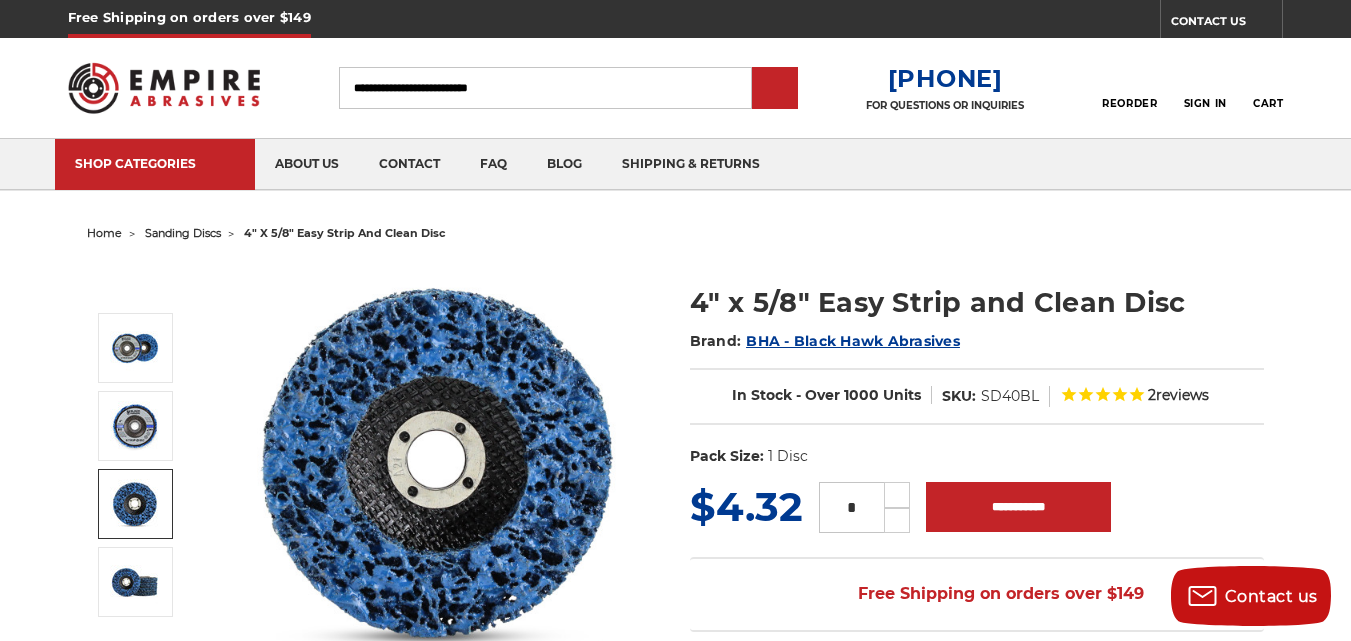 type on "**********" 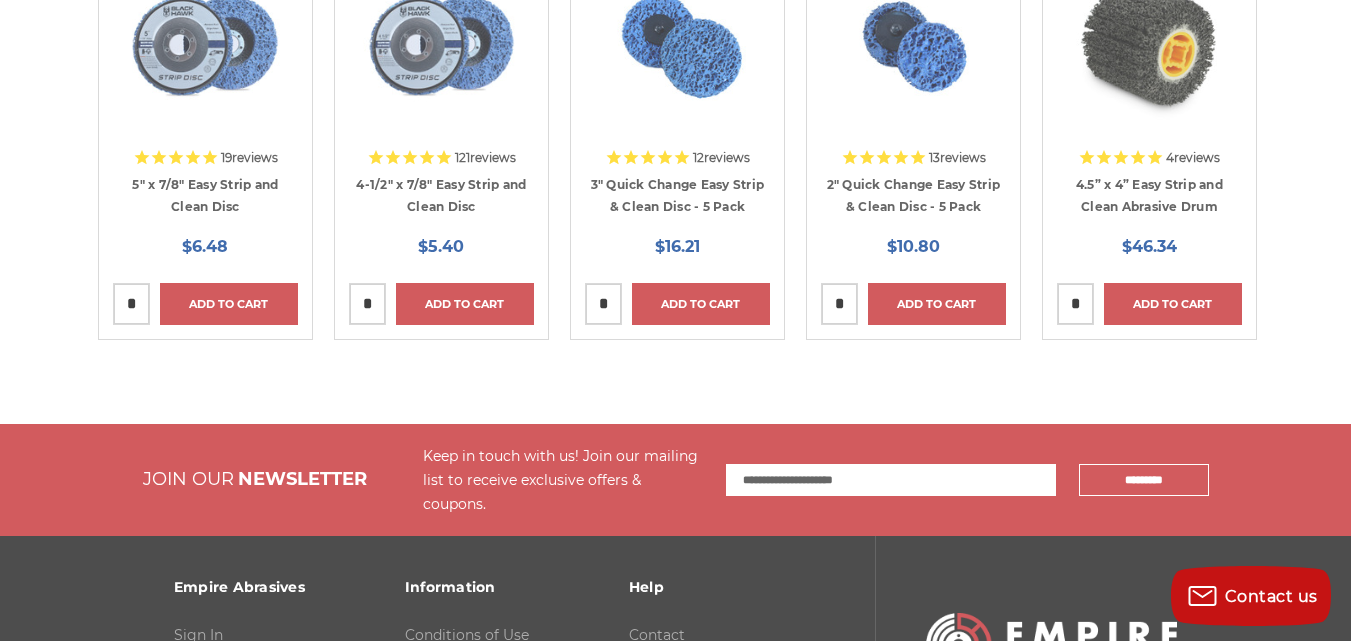 scroll, scrollTop: 0, scrollLeft: 0, axis: both 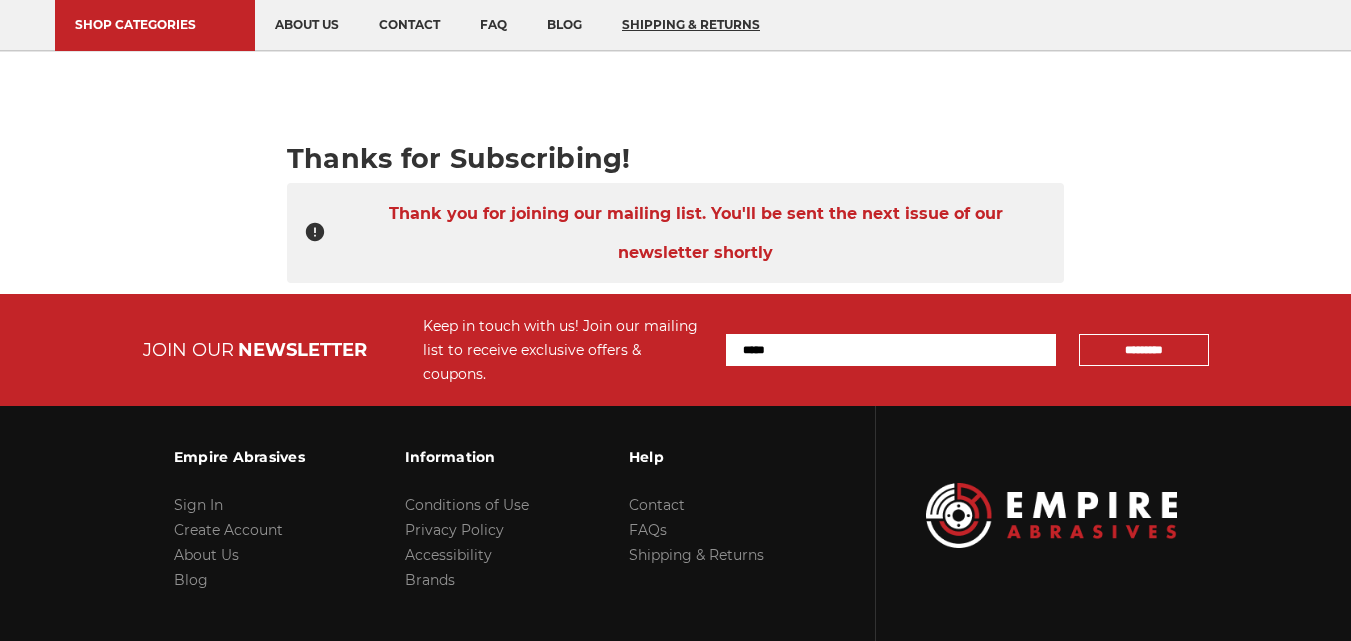 click on "shipping & returns" at bounding box center [691, 25] 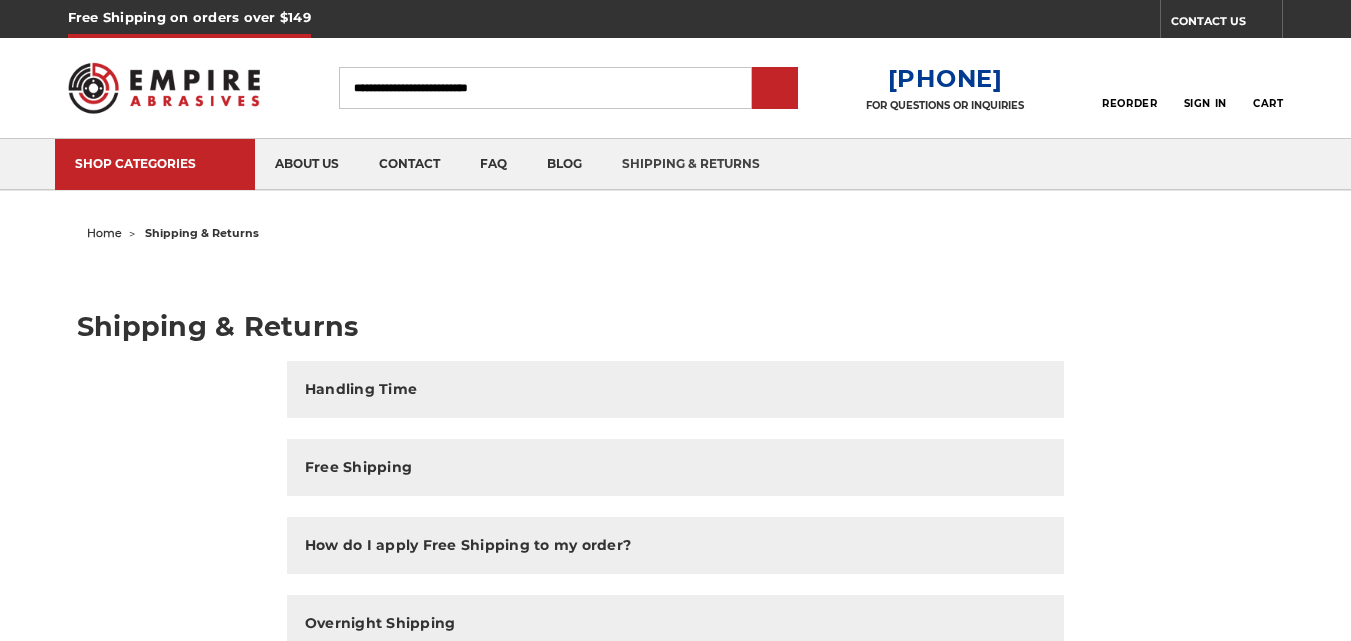 scroll, scrollTop: 0, scrollLeft: 0, axis: both 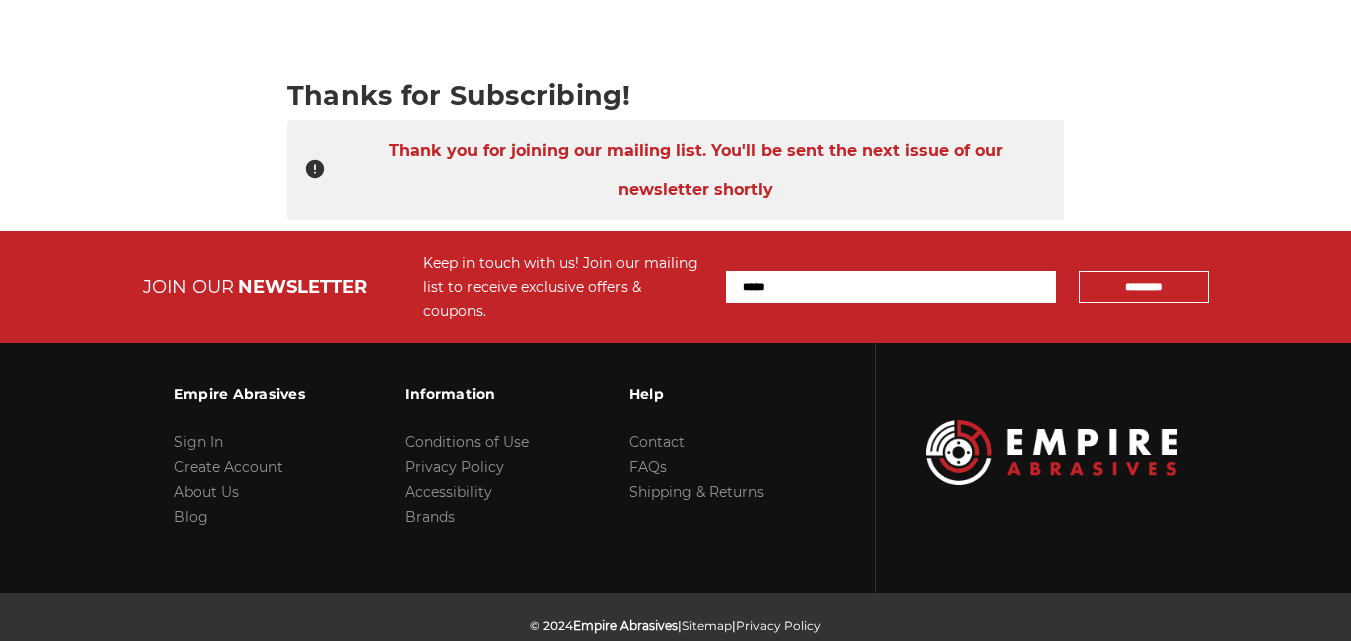 click on "Conditions of Use" at bounding box center (467, 442) 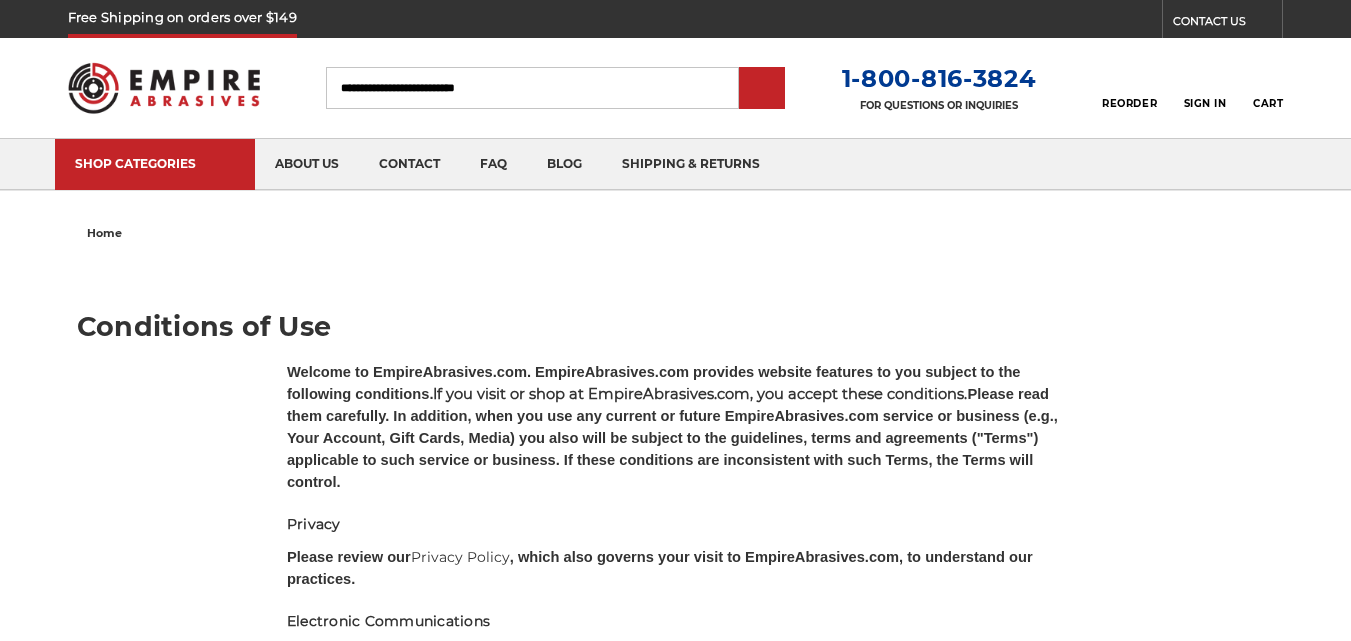scroll, scrollTop: 0, scrollLeft: 0, axis: both 